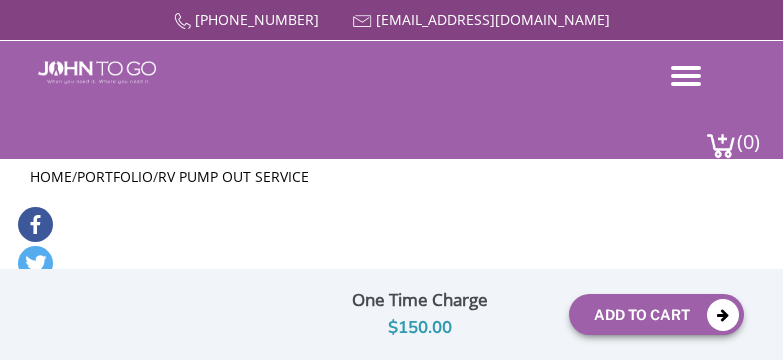 scroll, scrollTop: 0, scrollLeft: 0, axis: both 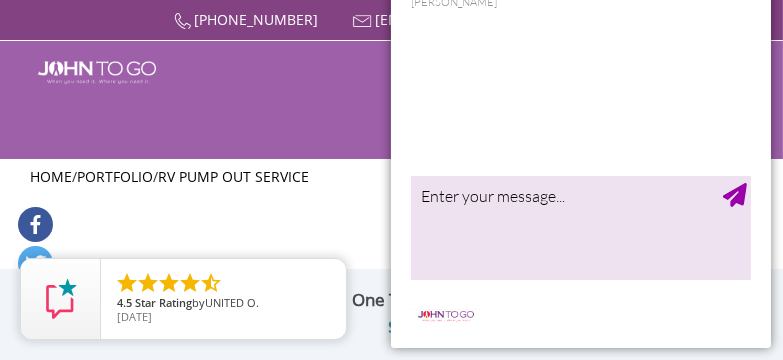 click on "RV Pump Out Service
View feature & specs
Download Pdf
Product PDF
Addon PDF
Colors may vary
Service Date
Number of Trailers
1
2 (5% discount)
3 (8% discount)" at bounding box center [392, 845] 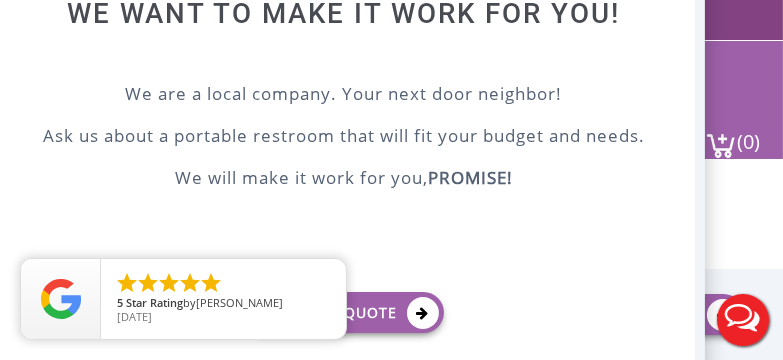 scroll, scrollTop: 0, scrollLeft: 0, axis: both 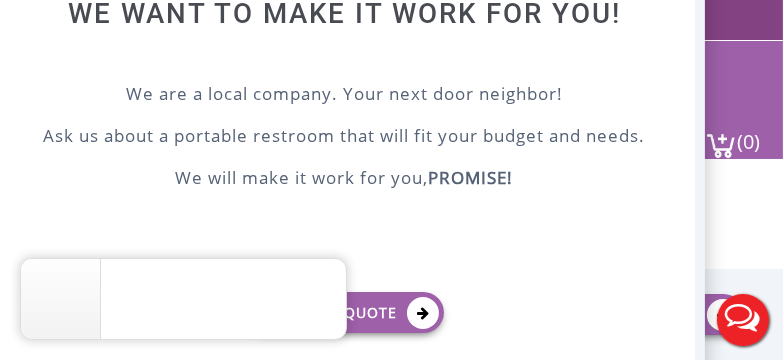 click on "X
We want to make it work for you!
We are a local company. Your next door neighbor!
Ask us about a portable restroom that will fit your budget and needs.
We will make it work for you,  PROMISE!
I want a Quote" at bounding box center [344, 119] 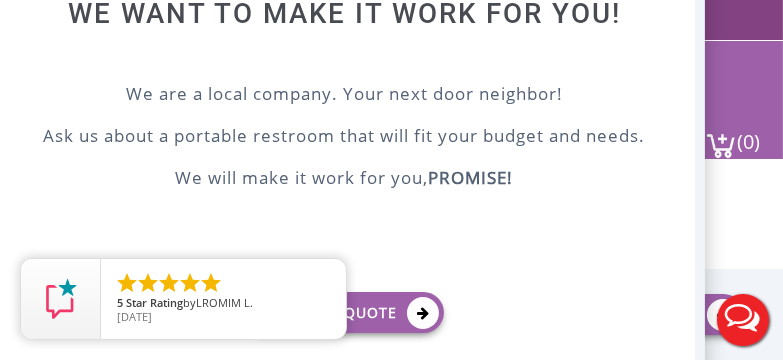 click at bounding box center (391, 180) 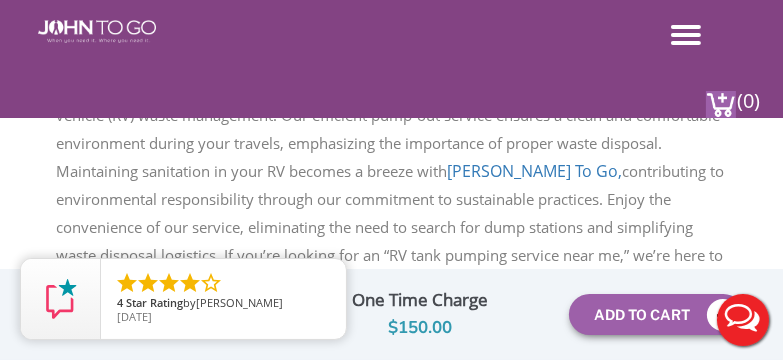 scroll, scrollTop: 1599, scrollLeft: 0, axis: vertical 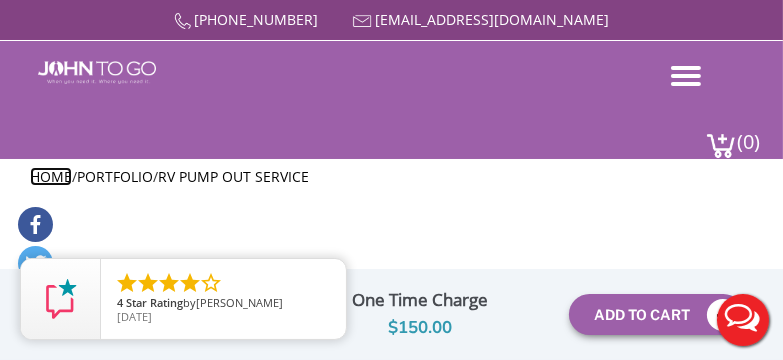 click on "Home" at bounding box center [51, 176] 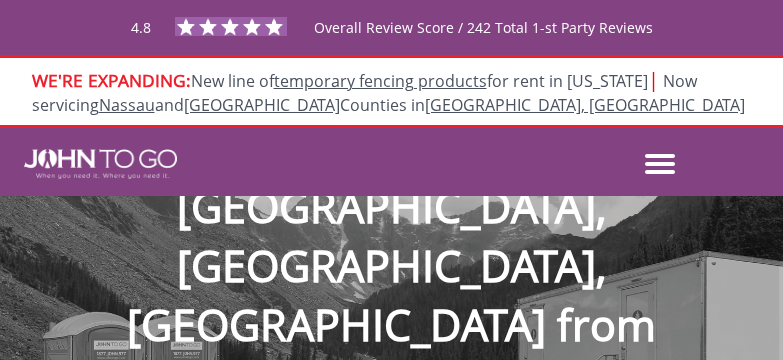 scroll, scrollTop: 0, scrollLeft: 0, axis: both 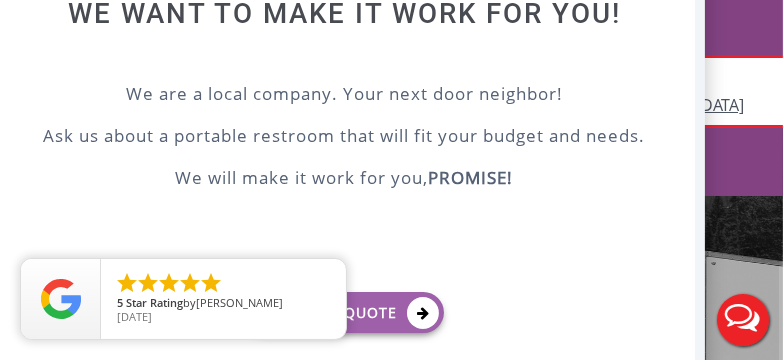 click on "We want to make it work for you!
We are a local company. Your next door neighbor!
Ask us about a portable restroom that will fit your budget and needs.
We will make it work for you,  PROMISE!
I want a Quote" at bounding box center [344, 119] 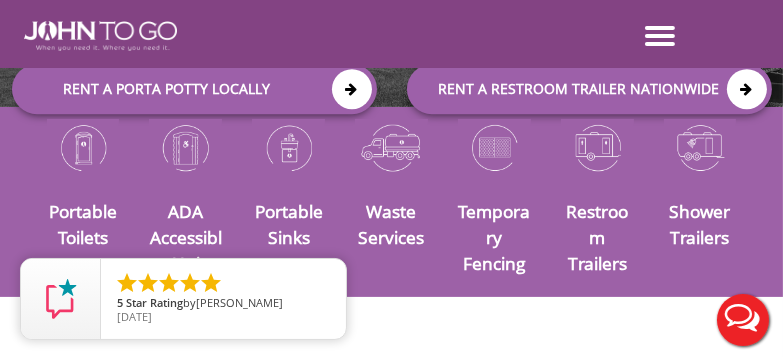 scroll, scrollTop: 399, scrollLeft: 0, axis: vertical 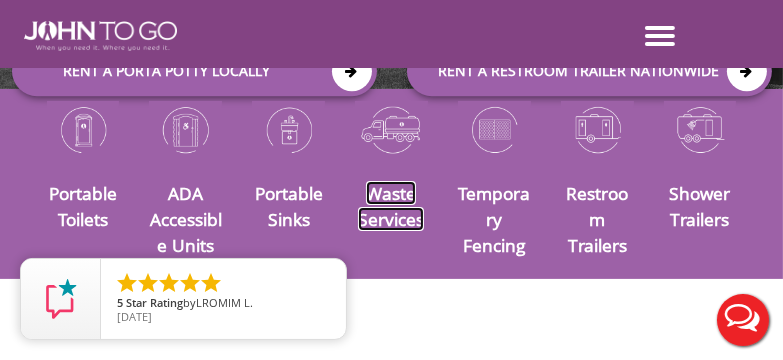 click on "Waste Services" at bounding box center (391, 206) 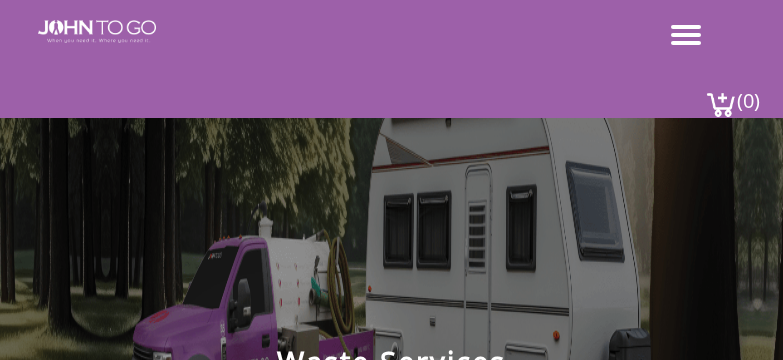 scroll, scrollTop: 0, scrollLeft: 0, axis: both 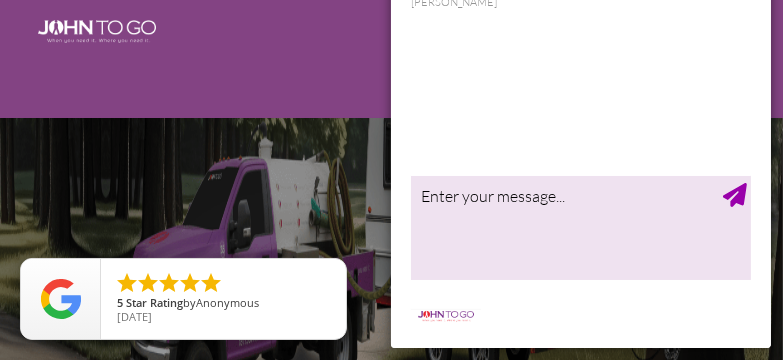 click on "Waste Services" at bounding box center (391, 205) 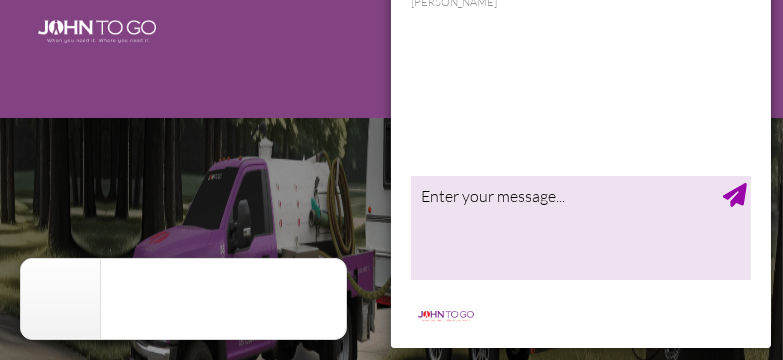 click on "Hi, thank you for visiting John To Go. How can I help you?  Anne" at bounding box center [580, 31] 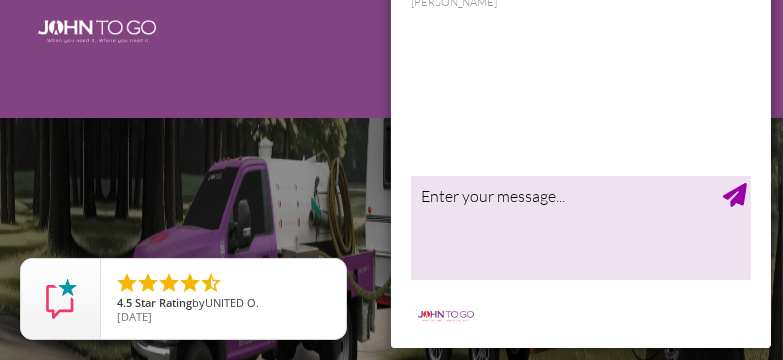 click on "Porta Potty
Portable Toilets
ADA Accessible Units
Portable Sinks
Waste Services
Construction
Special Events
Seasonal Long Term Rentals
Disaster Relief
Portable Trailers
Restroom Trailers
Shower Trailers
Temporary Fencing
Barricade Fencing
Temporary Fencing Panels
Water-filled LCD Barriers
Unit Calculator
Gallery
Contact Us
877-564-6977
info@johntogo.com
(0)" at bounding box center (391, 59) 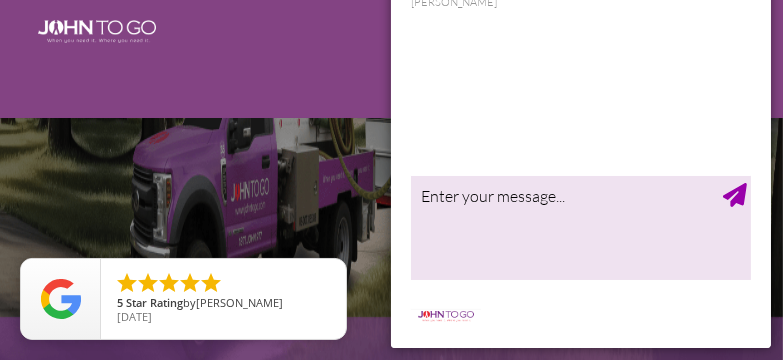 scroll, scrollTop: 299, scrollLeft: 0, axis: vertical 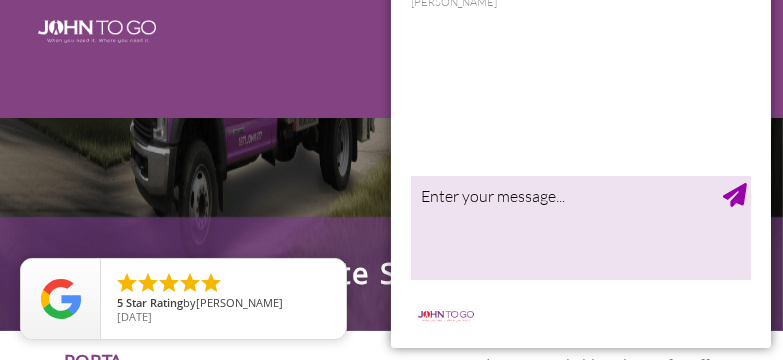 click at bounding box center [391, 2549] 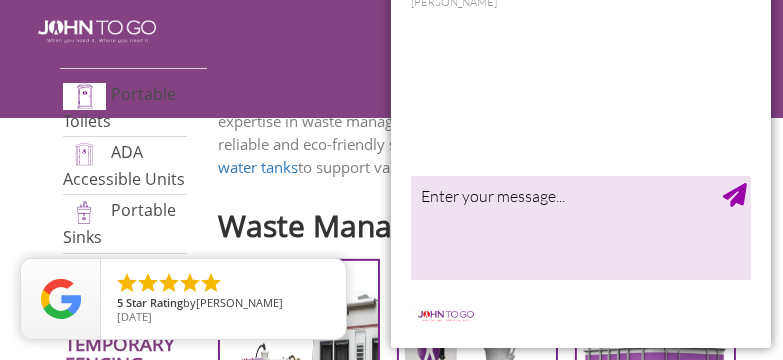 scroll, scrollTop: 699, scrollLeft: 0, axis: vertical 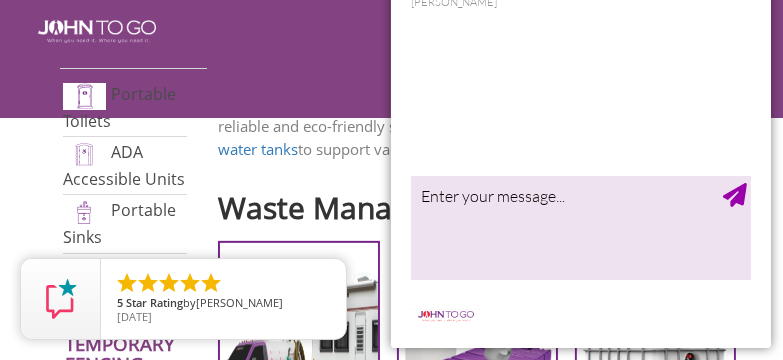 click on "Hi, thank you for visiting John To Go. How can I help you?  Anne" at bounding box center (580, 31) 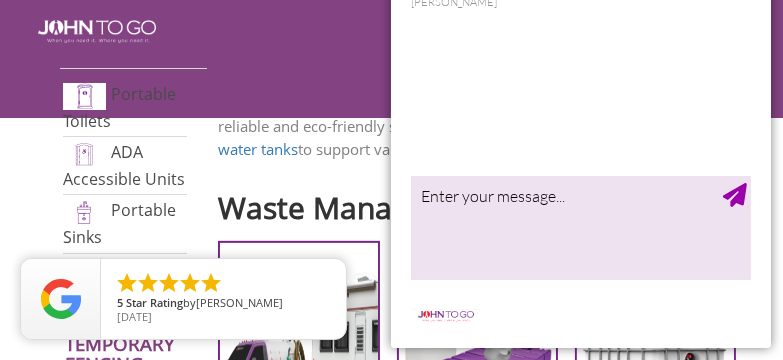 click on "Porta Potty
Portable Toilets
ADA Accessible Units
Portable Sinks
Waste Services
Construction
Special Events
Seasonal Long Term Rentals
Disaster Relief
Portable Trailers
Restroom Trailers
Shower Trailers
Temporary Fencing
Barricade Fencing
Temporary Fencing Panels
Water-filled LCD Barriers
Unit Calculator
Gallery
Contact Us
877-564-6977
info@johntogo.com
(0)" at bounding box center (391, 59) 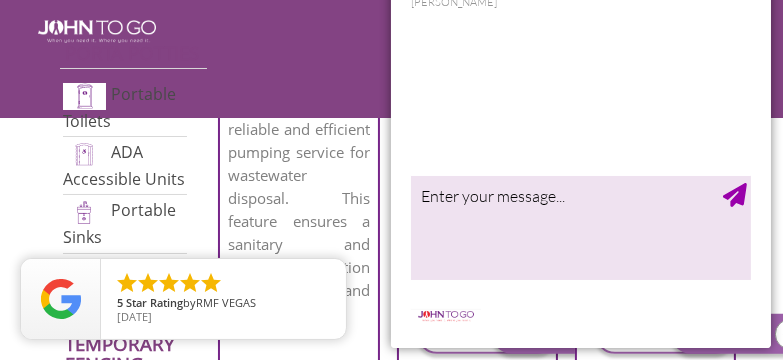 scroll, scrollTop: 1299, scrollLeft: 0, axis: vertical 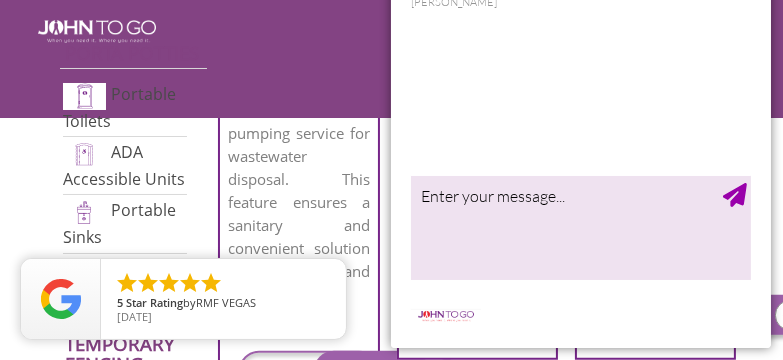 click on "JTG’s RV Pump-outs cater to the specific needs of recreational vehicle owners, providing a reliable and efficient pumping service for wastewater disposal. This feature ensures a sanitary and convenient solution for RV users and their RV Pumps." at bounding box center (299, 145) 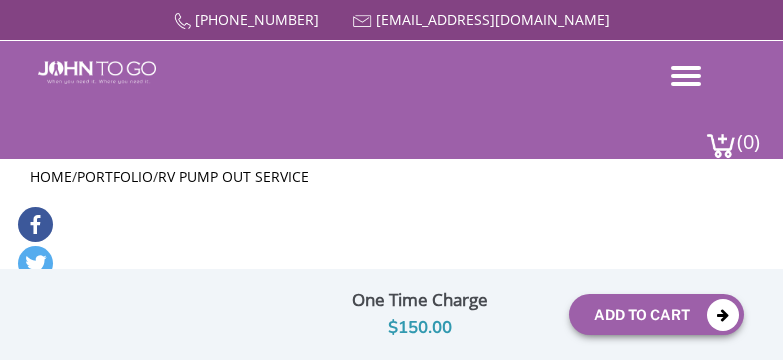 scroll, scrollTop: 0, scrollLeft: 0, axis: both 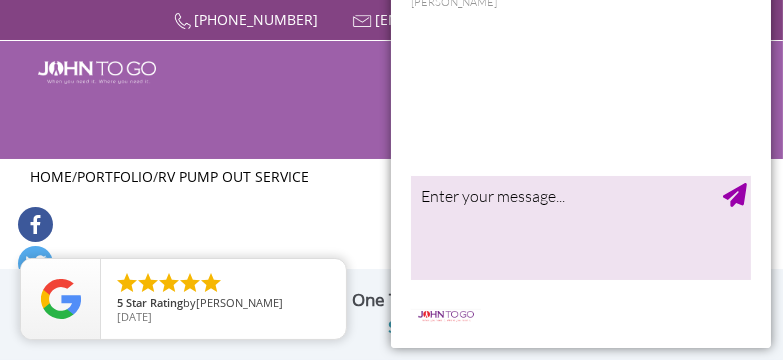 click on "Hi, thank you for visiting John To Go. How can I help you?  Anne" at bounding box center [580, 31] 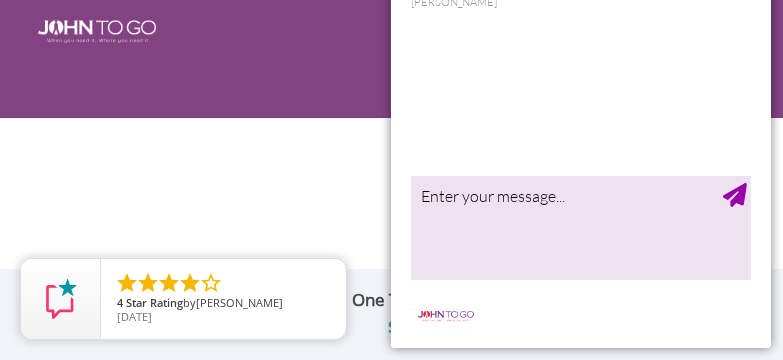 scroll, scrollTop: 1199, scrollLeft: 0, axis: vertical 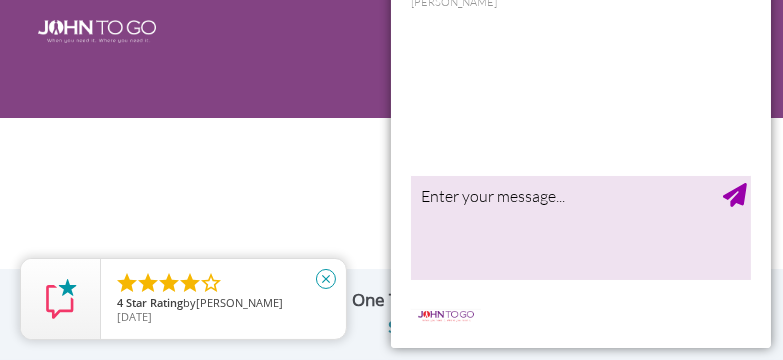 click on "close" at bounding box center [326, 279] 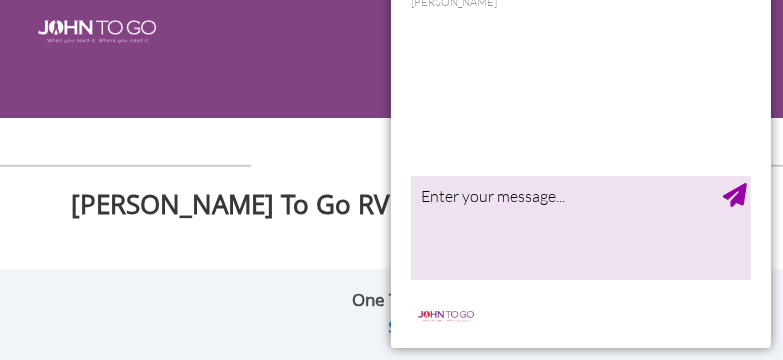 scroll, scrollTop: 1399, scrollLeft: 0, axis: vertical 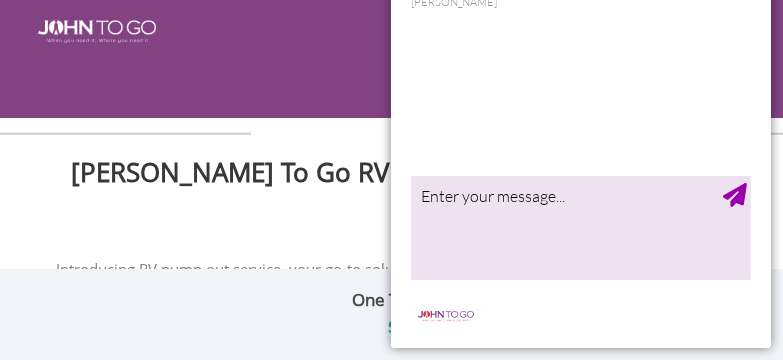 click on "Introducing RV pump out service, your go-to solution for hassle-free and sanitary recreational vehicle (RV) waste management. Our efficient pump-out service ensures a clean and comfortable environment during your travels, emphasizing the importance of proper waste disposal. Maintaining sanitation in your RV becomes a breeze with  John To Go,  contributing to environmental responsibility through our commitment to sustainable practices. Enjoy the convenience of our service, eliminating the need to search for dump stations and simplifying waste disposal logistics. If you’re looking for an “RV tank pumping service near me,” we’re here to answer the call.
Choose flexibility with our RV sewage removal service as we offer a range of servicing options tailored to meet your specific project needs. Whether embarking on a short-term venture or committing to a long-term project, our streamlined process ensures a hassle-free experience.
Features and Benefits of John To Go RV Pump out Service" at bounding box center [392, 2933] 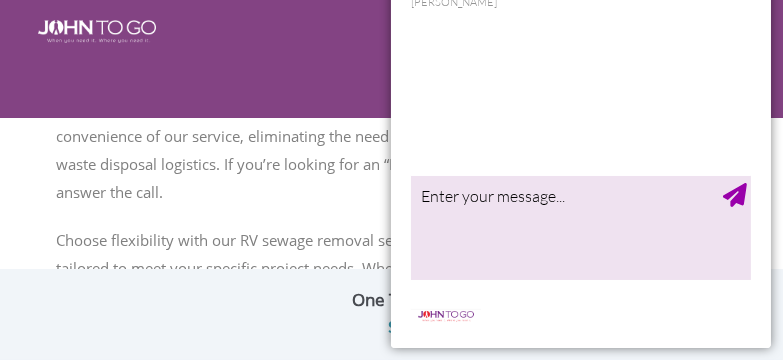 scroll, scrollTop: 1699, scrollLeft: 0, axis: vertical 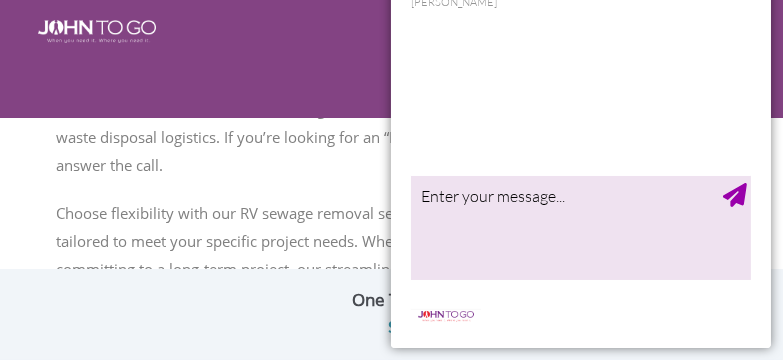 click on "Chat Email Your Question * Email * Your Question * Hi, thank you for visiting John To Go. How can I help you?  Anne ✕ CLOSE RETURN TO CHAT CANCEL UPLOAD MESSAGE NOT FOUND: [EN][63]. MESSAGE NOT FOUND: [EN][62]. Call from my computer Call me on my phone Enter your phone number Start a voice call" at bounding box center [580, 99] 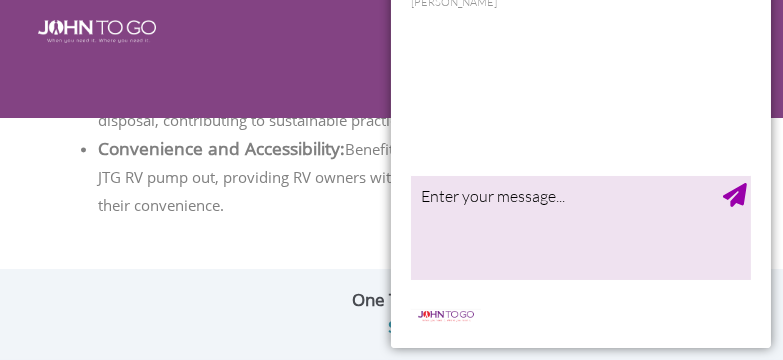 scroll, scrollTop: 2399, scrollLeft: 0, axis: vertical 